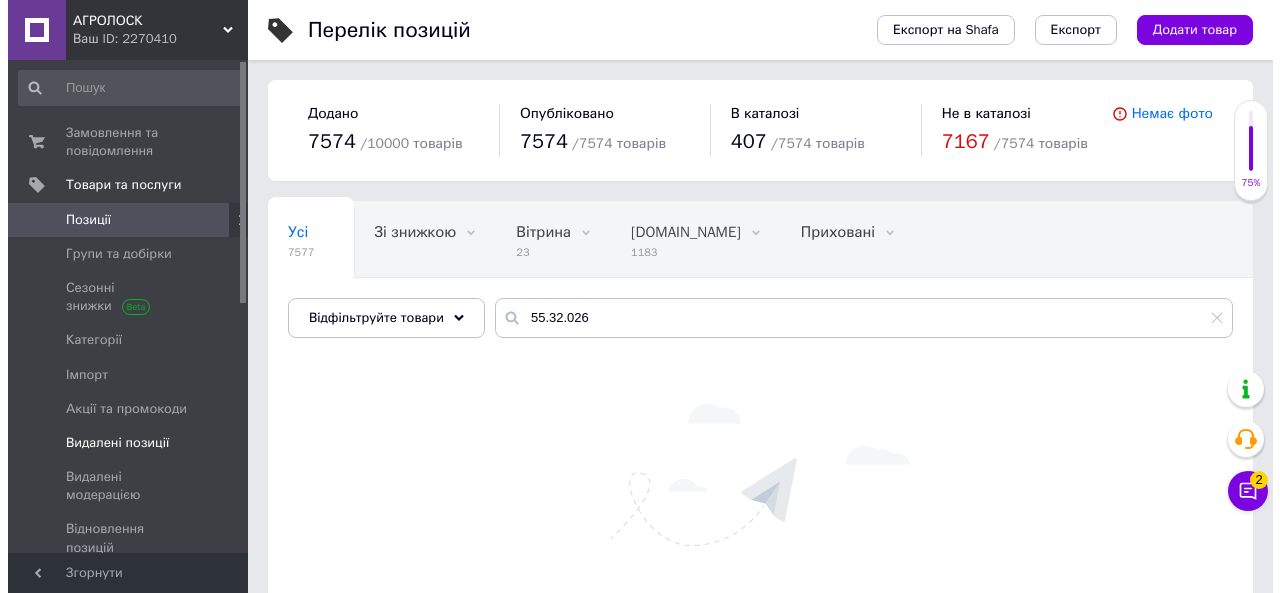 scroll, scrollTop: 0, scrollLeft: 0, axis: both 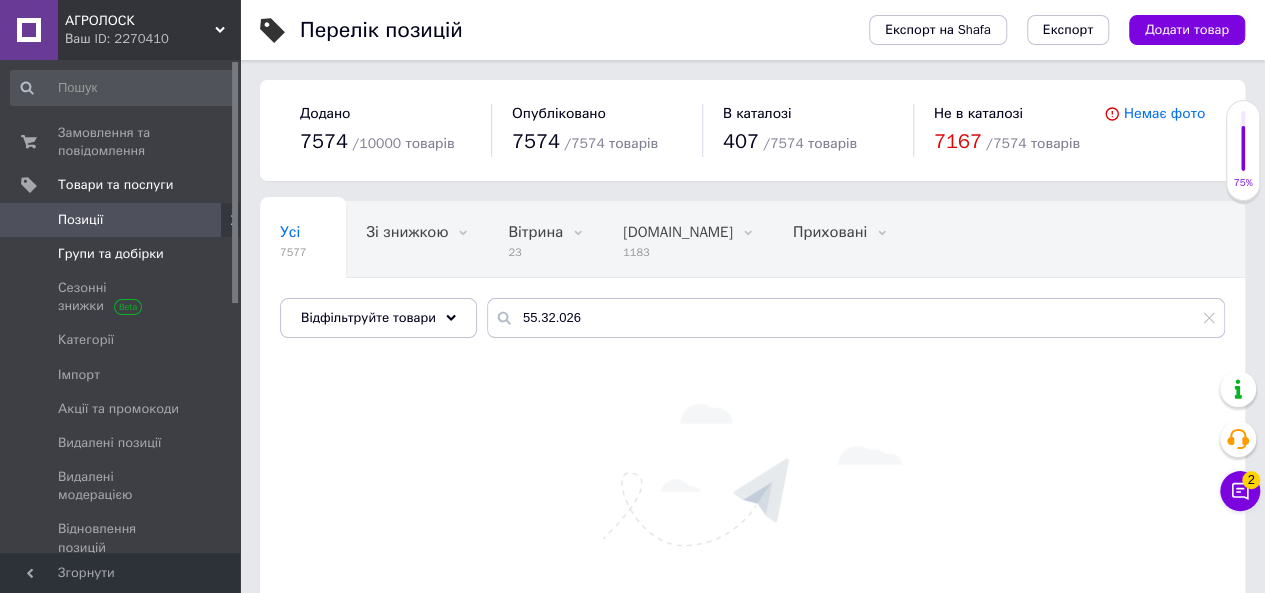 click on "Групи та добірки" at bounding box center [111, 254] 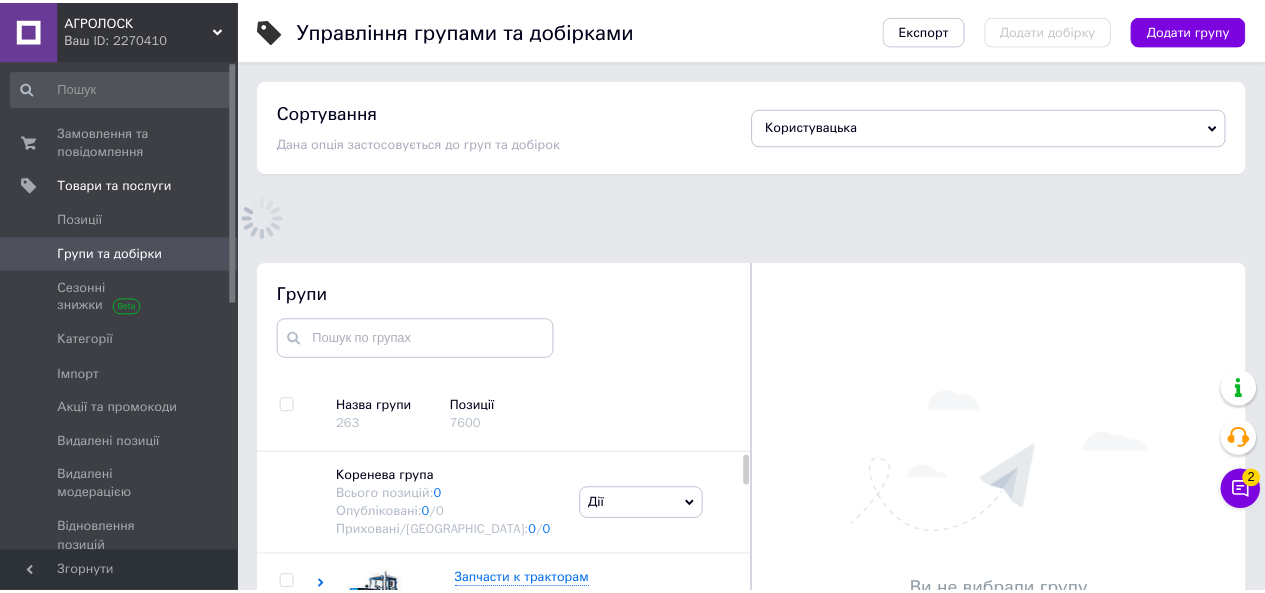 scroll, scrollTop: 123, scrollLeft: 0, axis: vertical 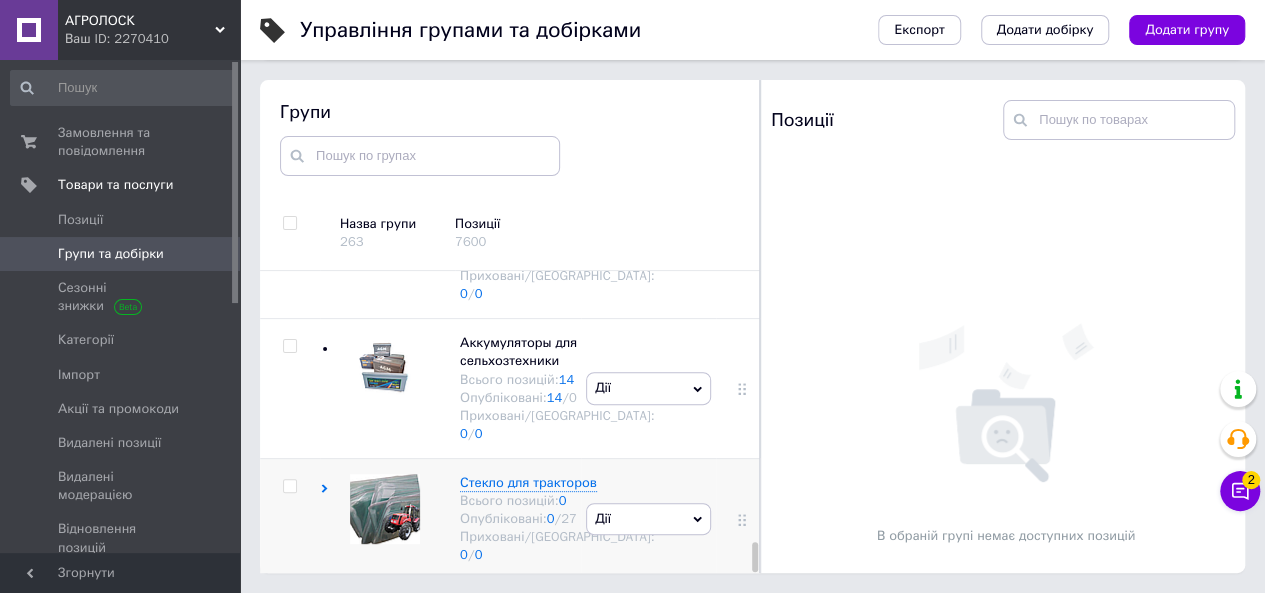 click on "Дії" at bounding box center [648, 519] 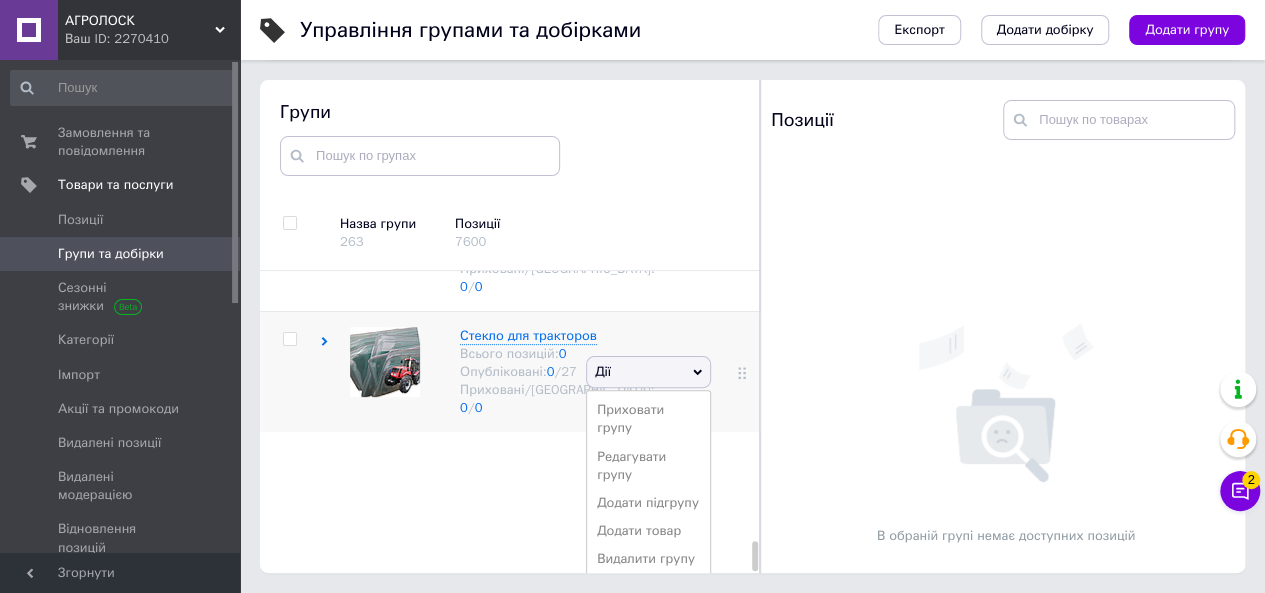 scroll, scrollTop: 2921, scrollLeft: 0, axis: vertical 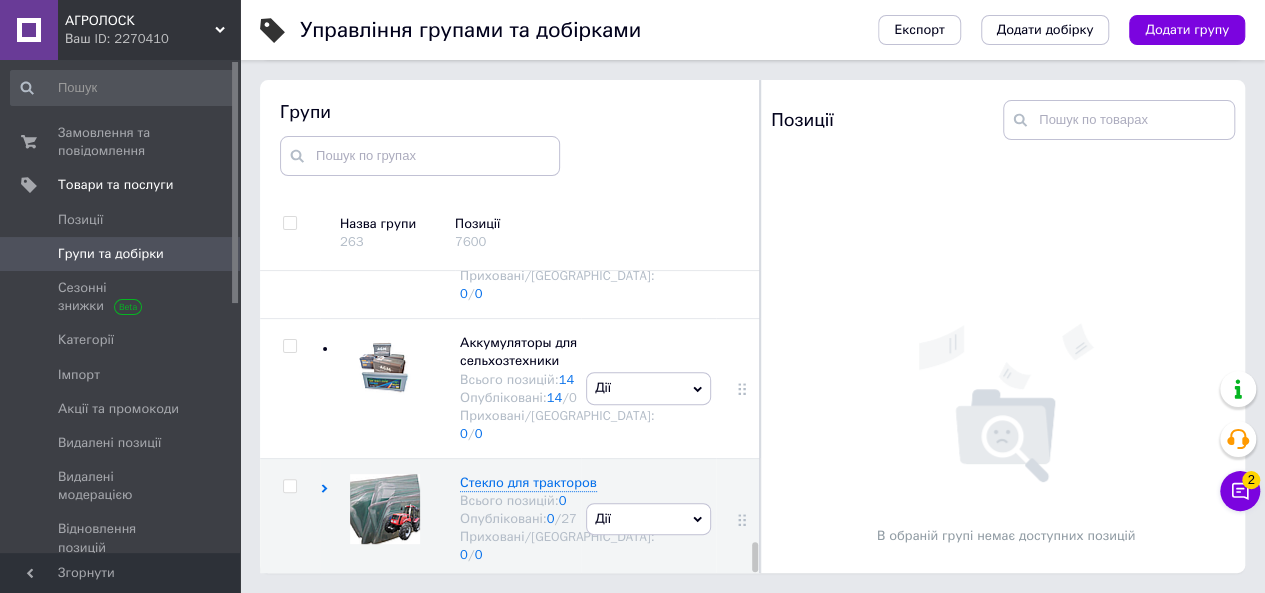 click on "Коренева група Всього позицій:  0 Опубліковані:  0  /  0 Приховані/Видалені:  0  /  0 Дії Додати підгрупу Додати товар Запчасти к тракторам Всього позицій:  0 Опубліковані:  0  /  2443 Приховані/Видалені:  0  /  0 Дії Приховати групу Редагувати групу Додати підгрупу Додати товар Видалити групу Запчасти к Комбайнам, Запчасти к жаткам, Транспортеры, Цепи соединительные мысовые Всього позицій:  0 Опубліковані:  0  /  1870 Приховані/Видалені:  0  /  0 Дії Приховати групу Редагувати групу Додати підгрупу Додати товар Видалити групу Всього позицій:  0 Опубліковані:  0  /  756 0  /  0 0 0" at bounding box center (513, 425) 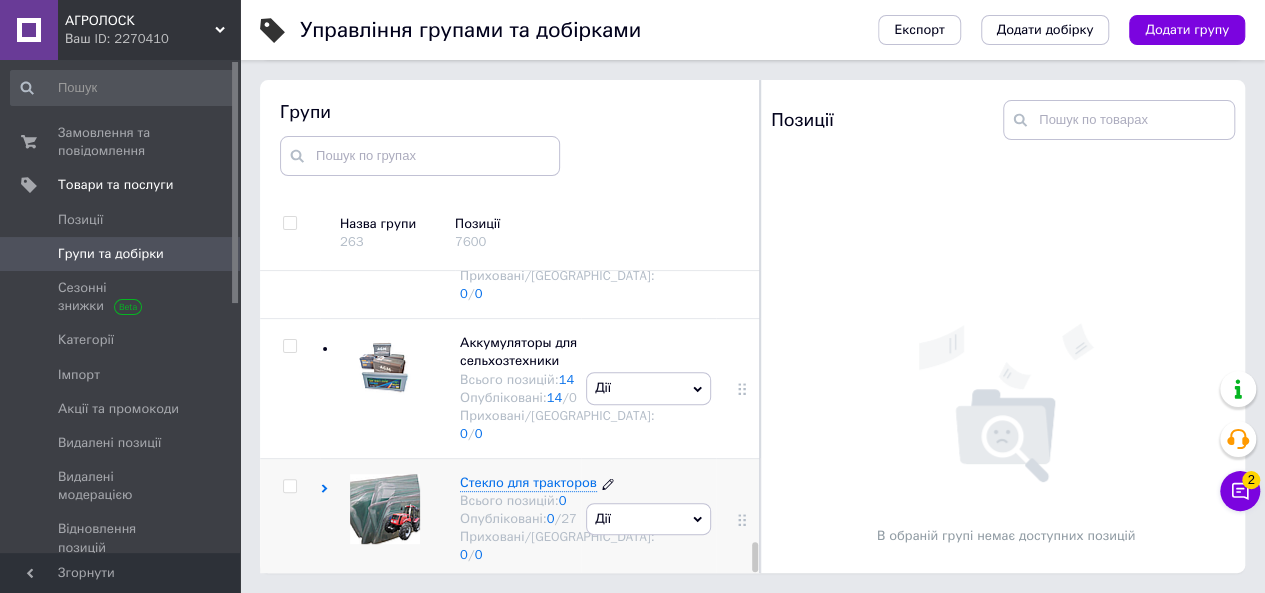 click on "Стекло для тракторов" at bounding box center [528, 482] 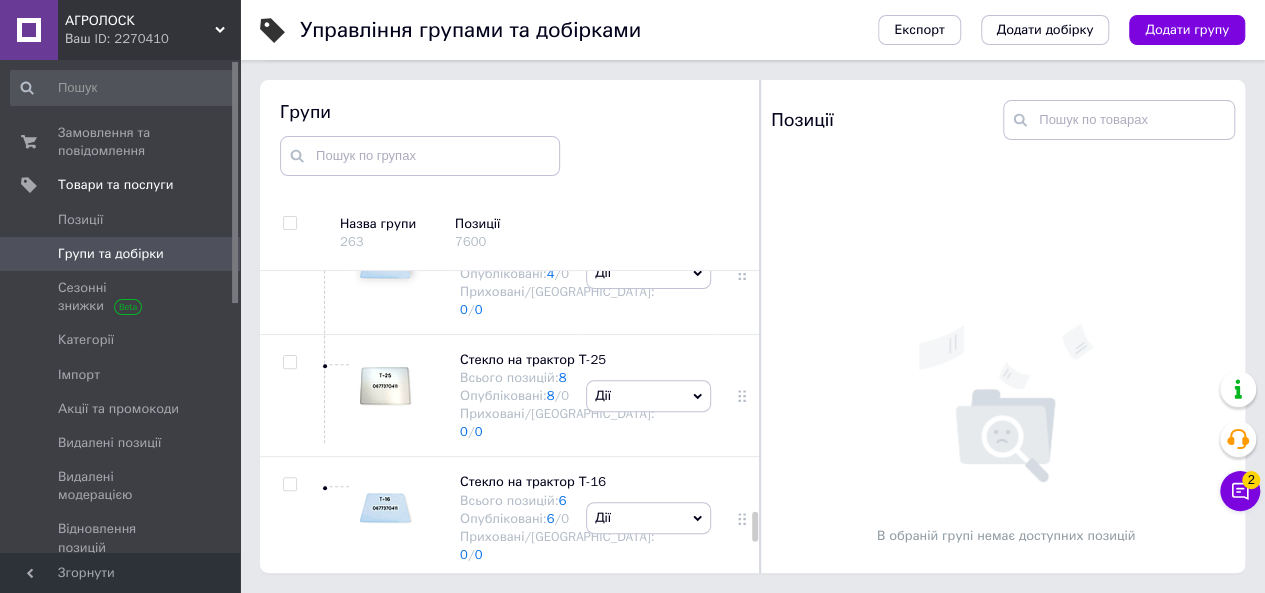 scroll, scrollTop: 3021, scrollLeft: 0, axis: vertical 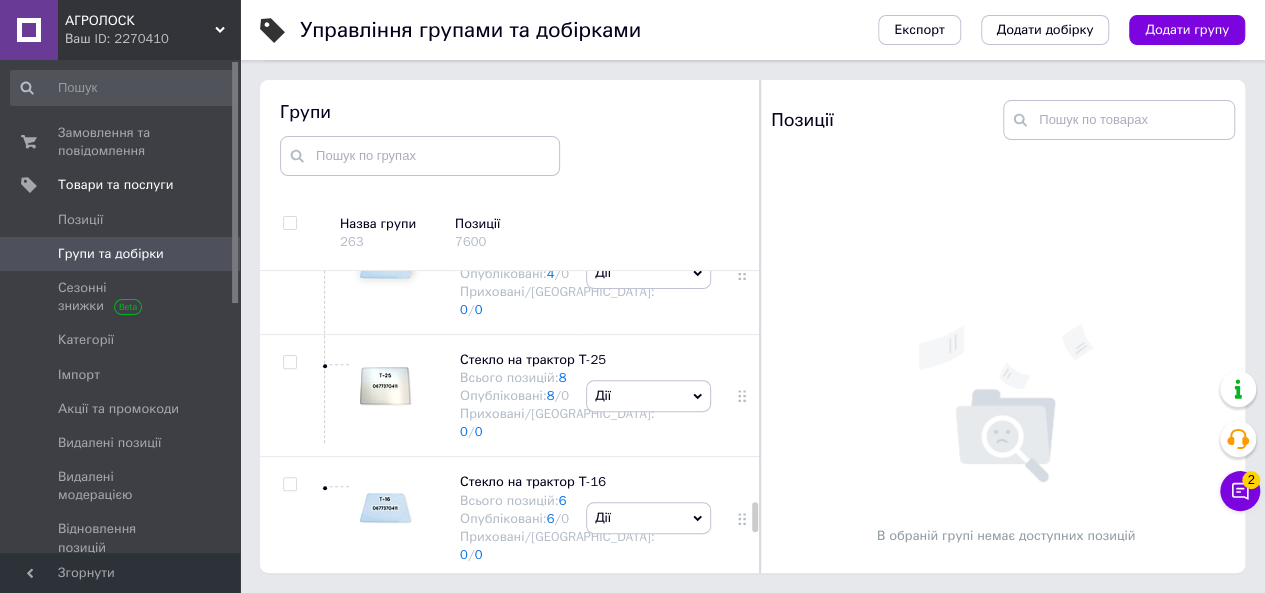click on "Дії" at bounding box center [648, 29] 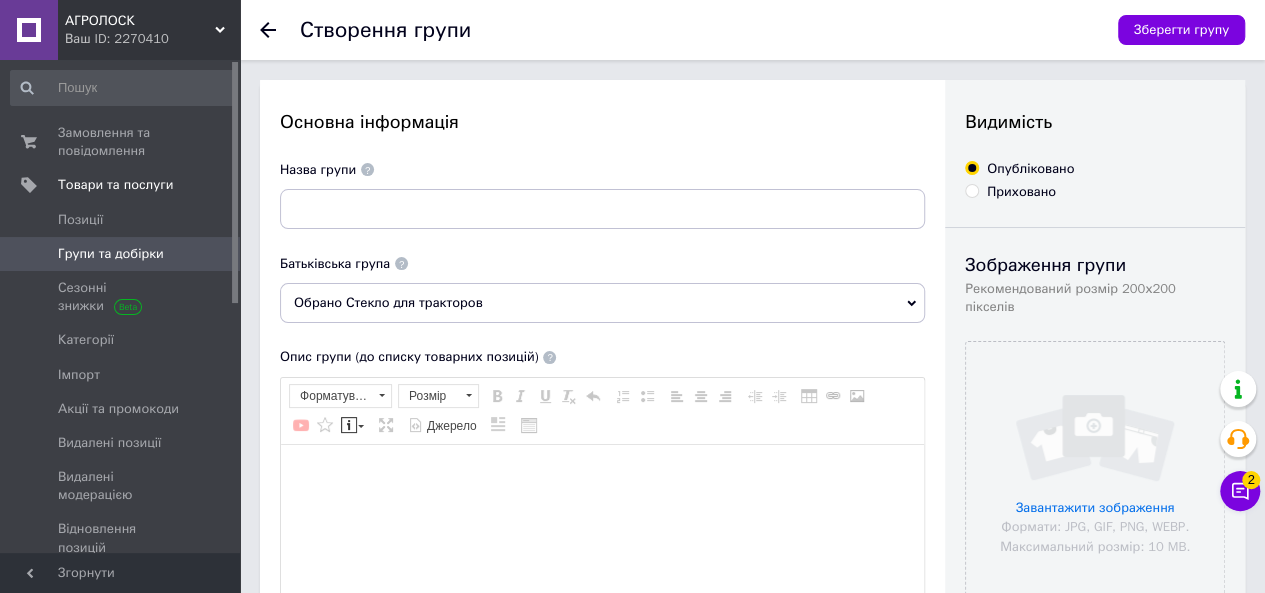 scroll, scrollTop: 0, scrollLeft: 0, axis: both 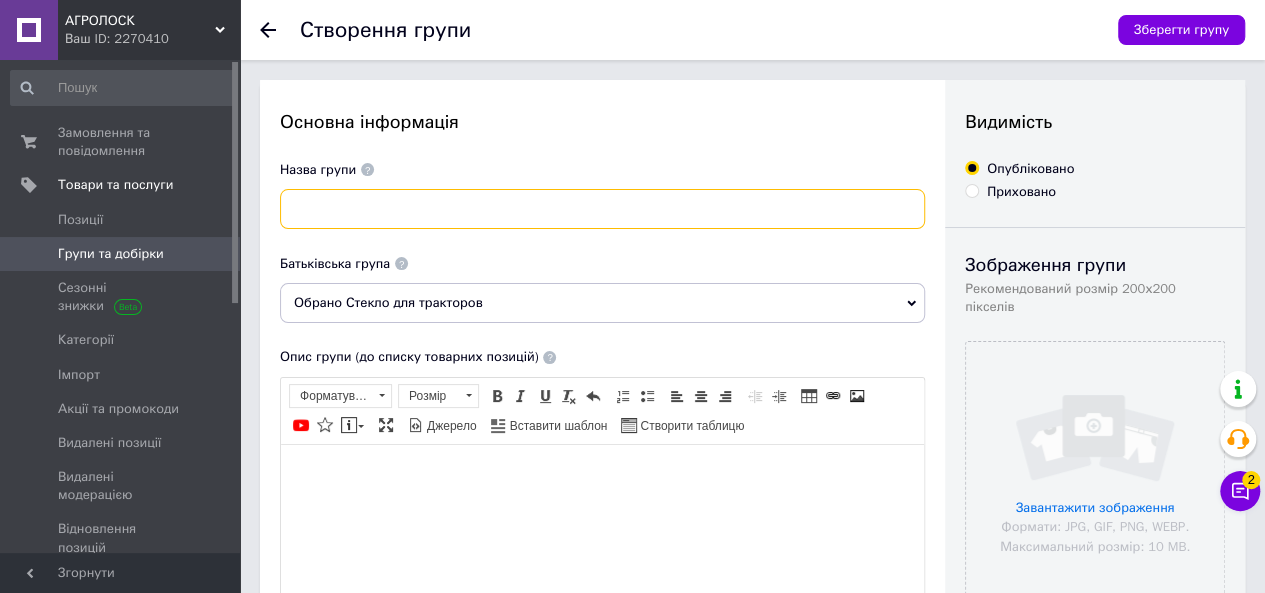 click at bounding box center [602, 209] 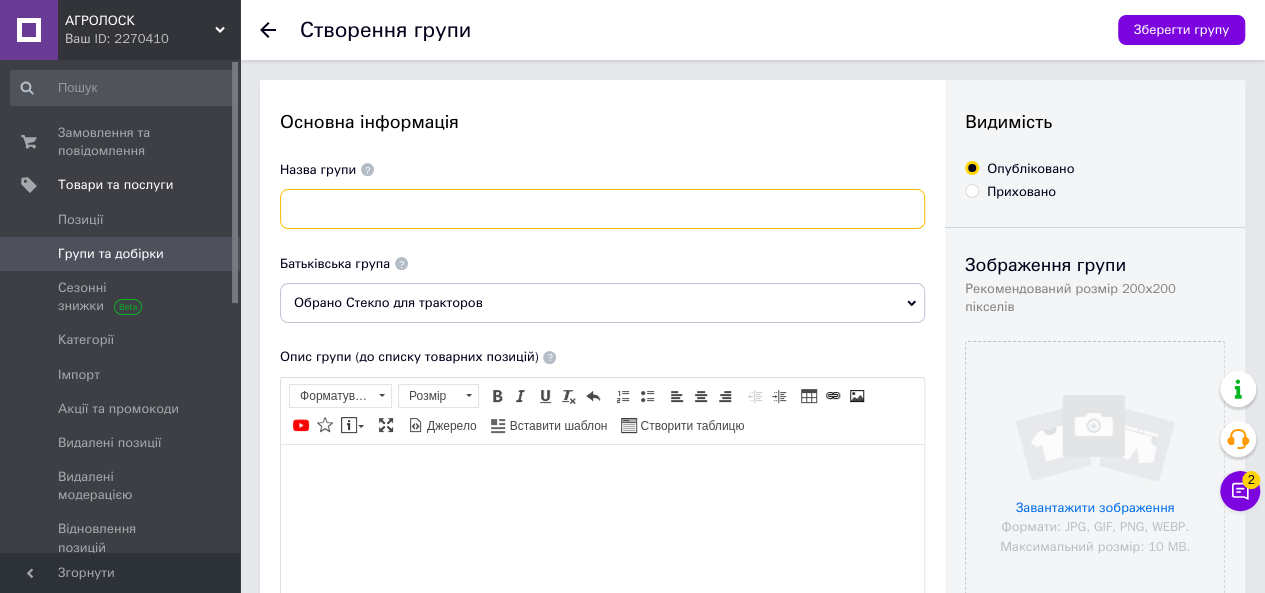 paste on "Стекло на трактор Т-40" 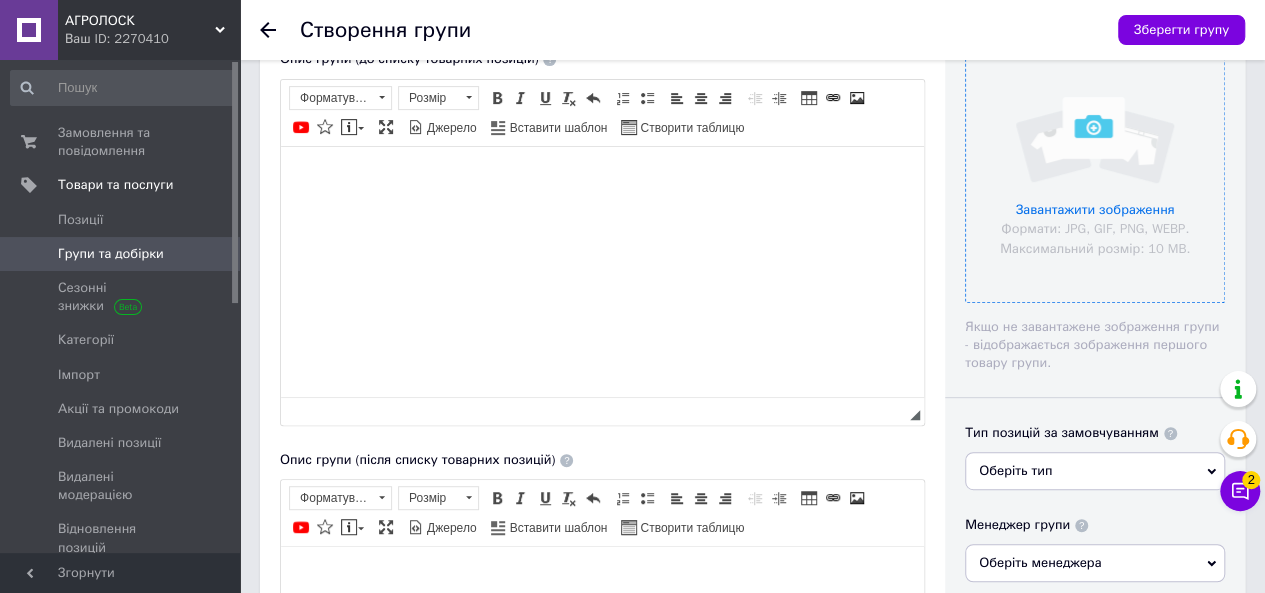 scroll, scrollTop: 300, scrollLeft: 0, axis: vertical 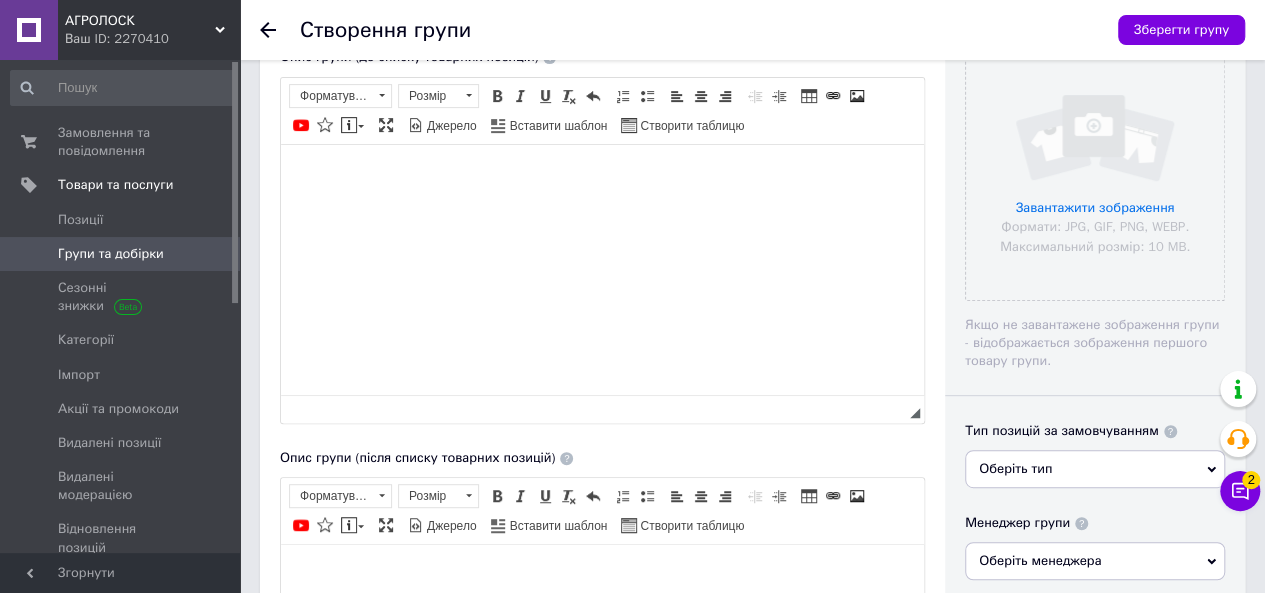 type on "Стекло на трактор Т-40" 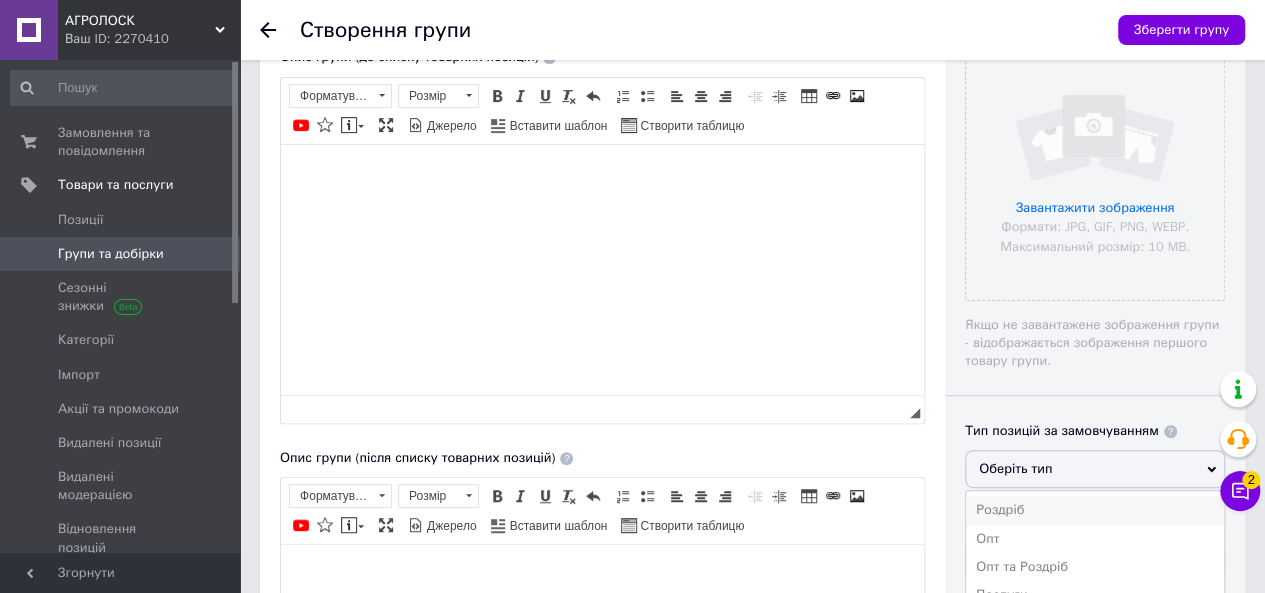click on "Роздріб" at bounding box center (1095, 510) 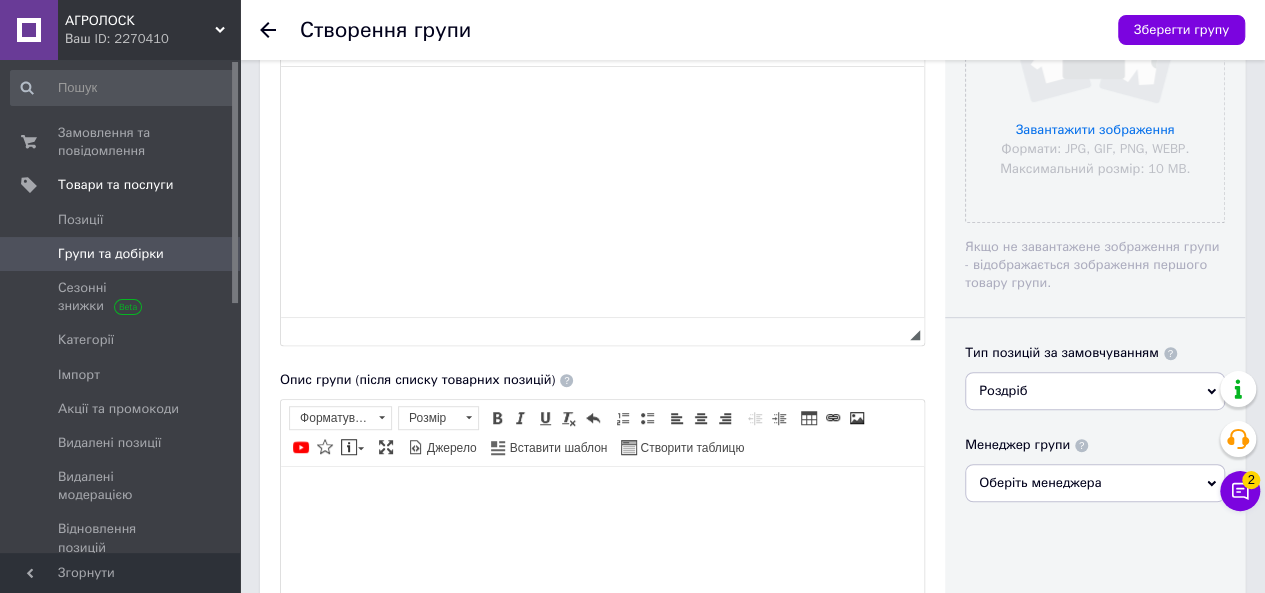 scroll, scrollTop: 500, scrollLeft: 0, axis: vertical 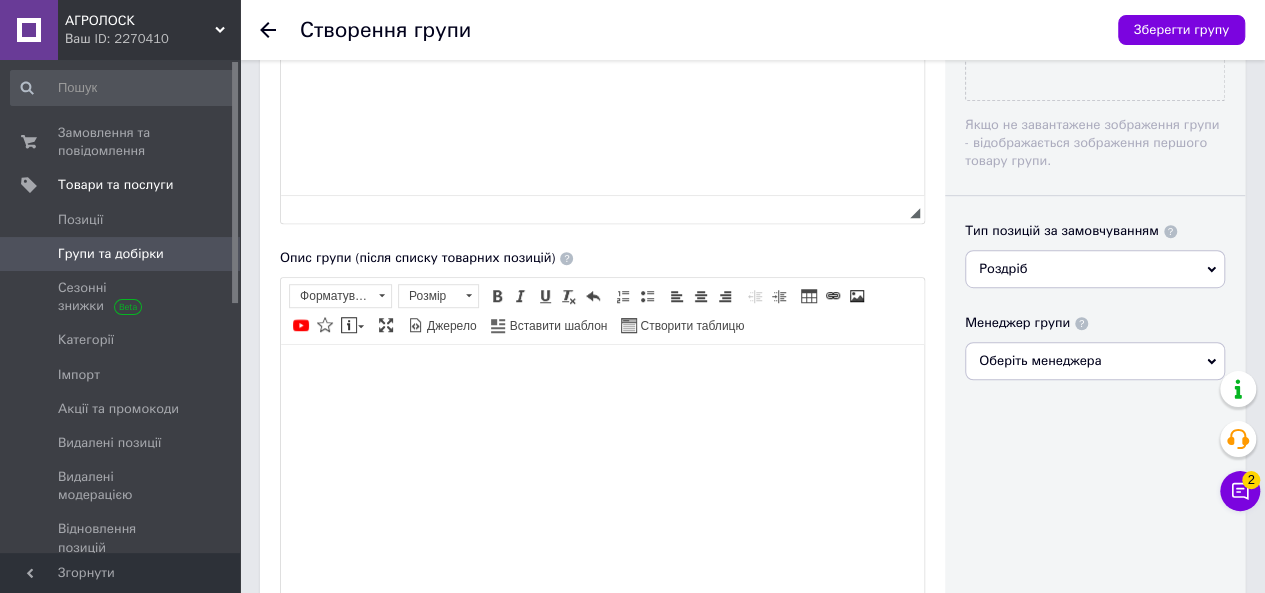 click on "Оберіть менеджера" at bounding box center [1095, 361] 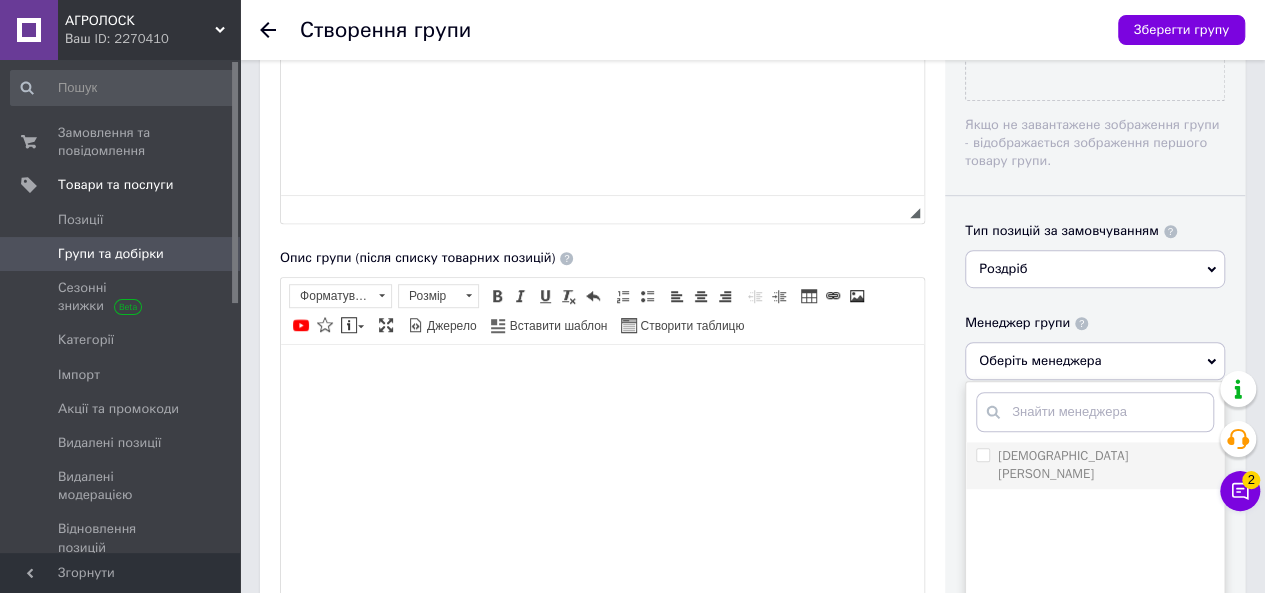 click on "[DEMOGRAPHIC_DATA][PERSON_NAME]" at bounding box center (1095, 465) 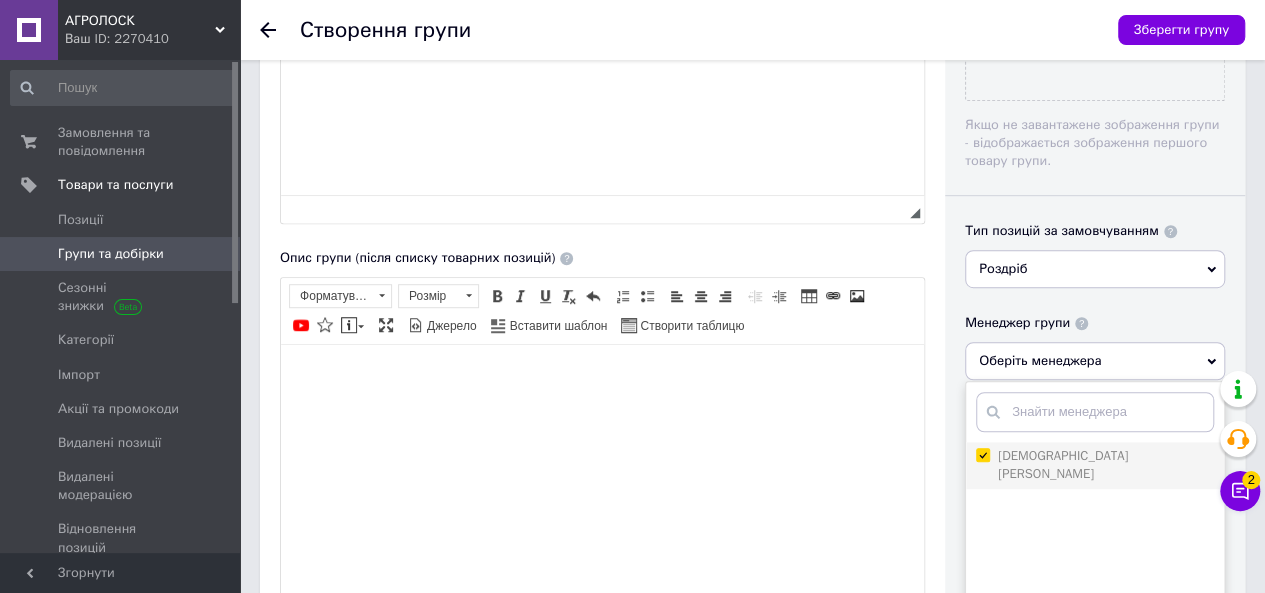click on "[DEMOGRAPHIC_DATA][PERSON_NAME]" at bounding box center [982, 454] 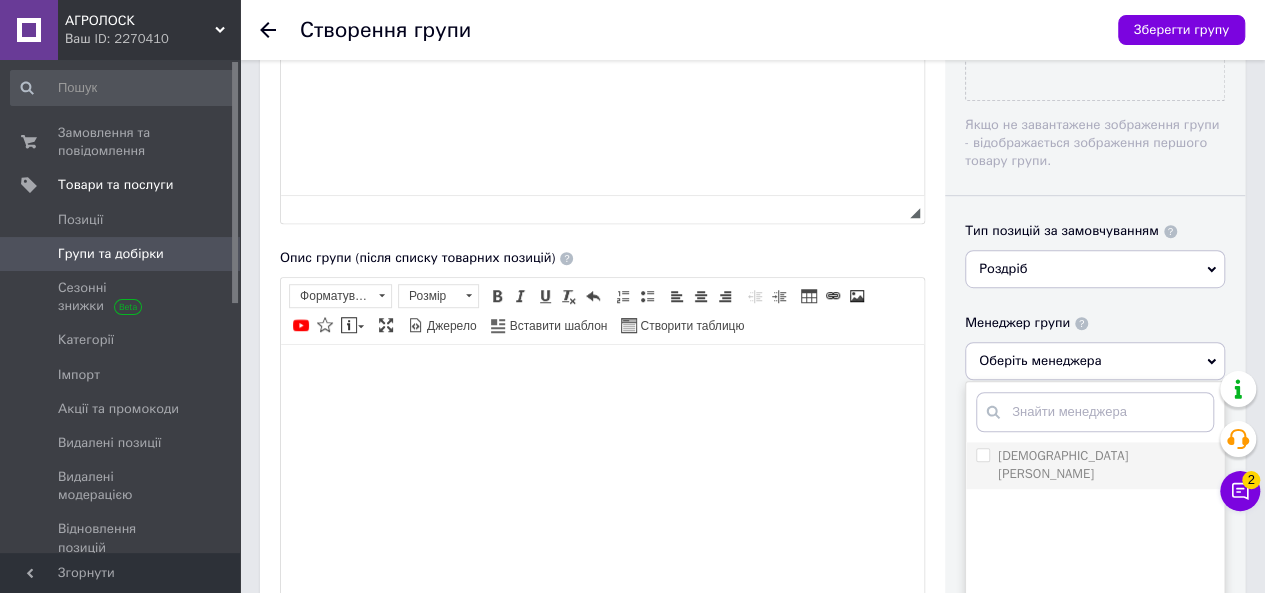 click on "[DEMOGRAPHIC_DATA][PERSON_NAME]" at bounding box center (982, 454) 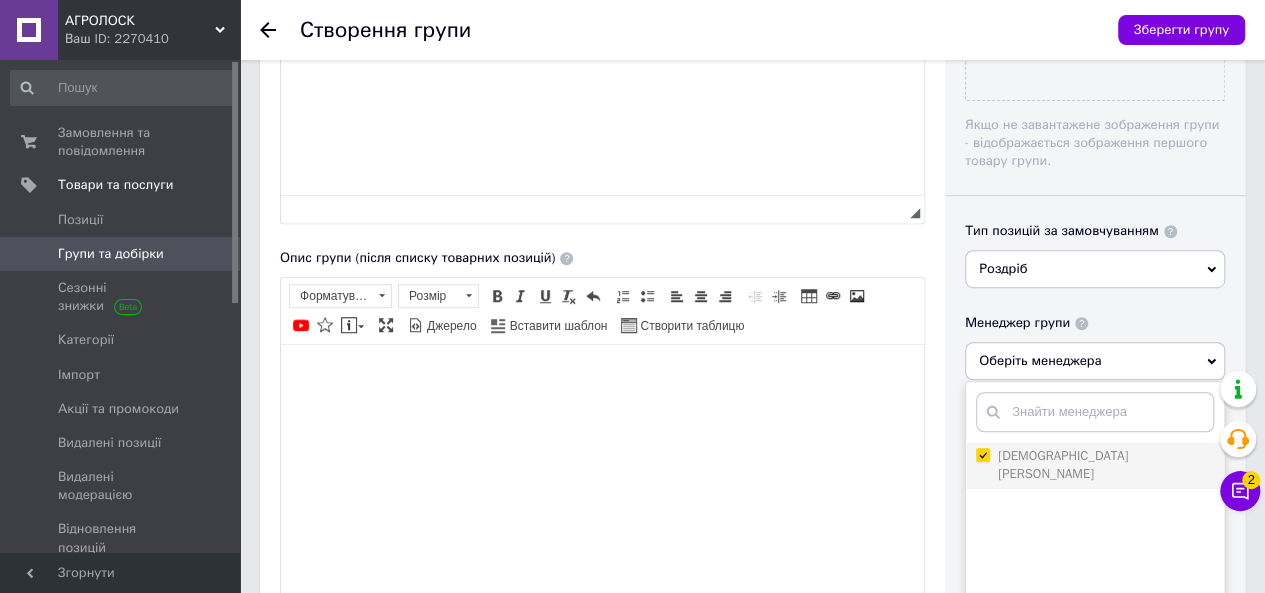 checkbox on "true" 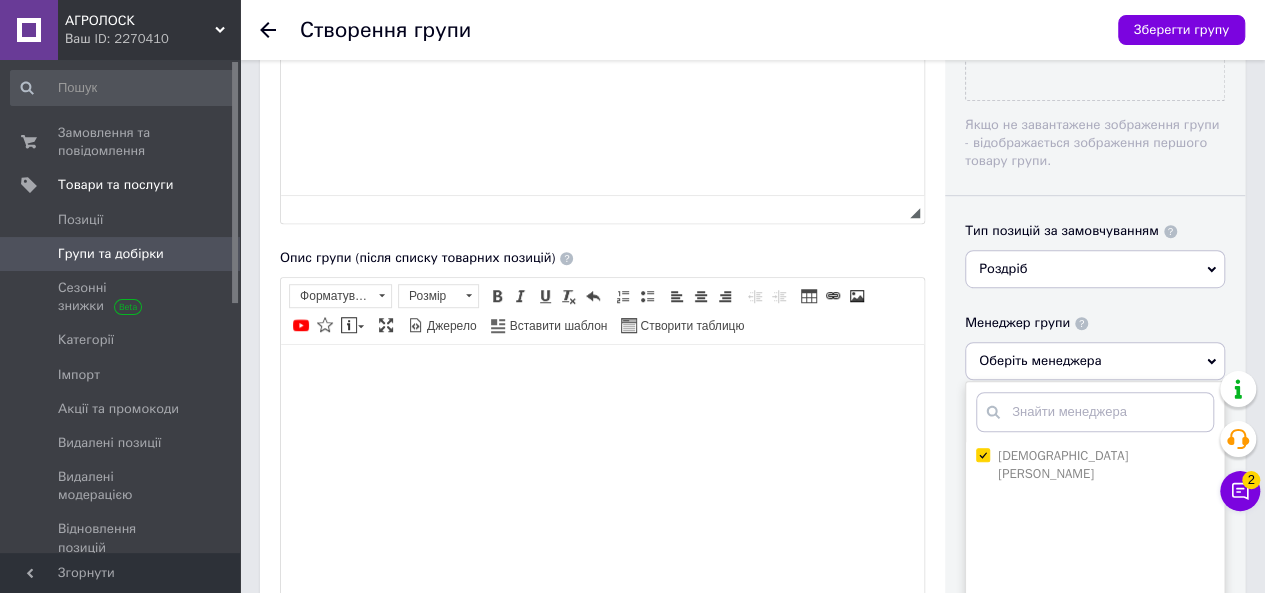 click at bounding box center [602, 375] 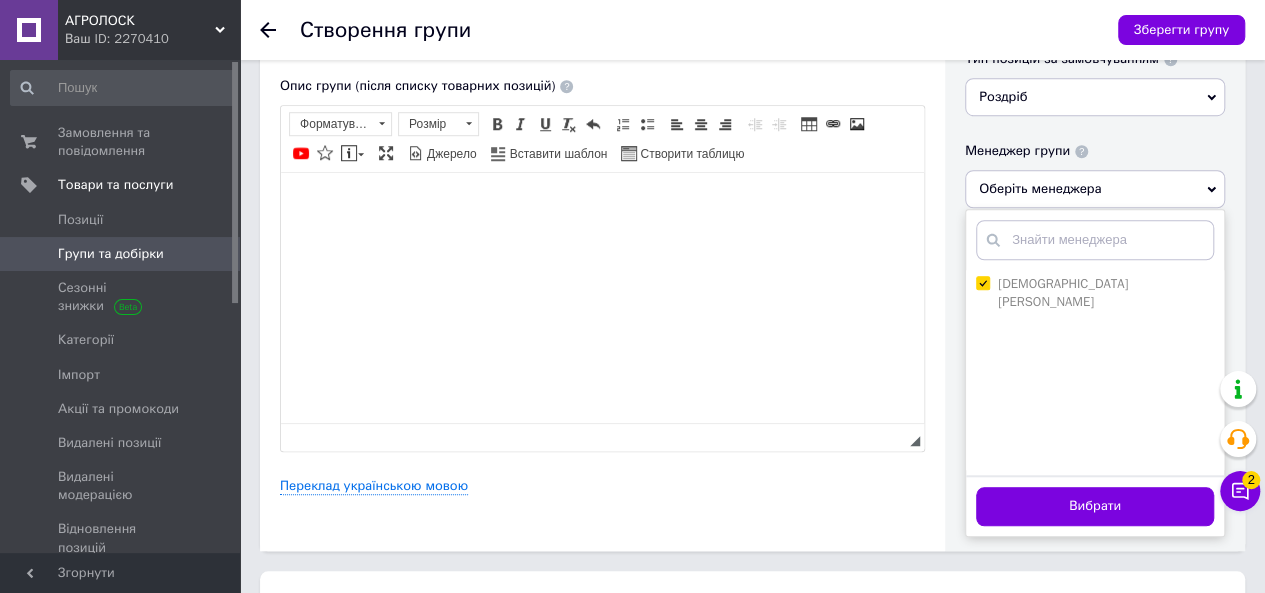 scroll, scrollTop: 800, scrollLeft: 0, axis: vertical 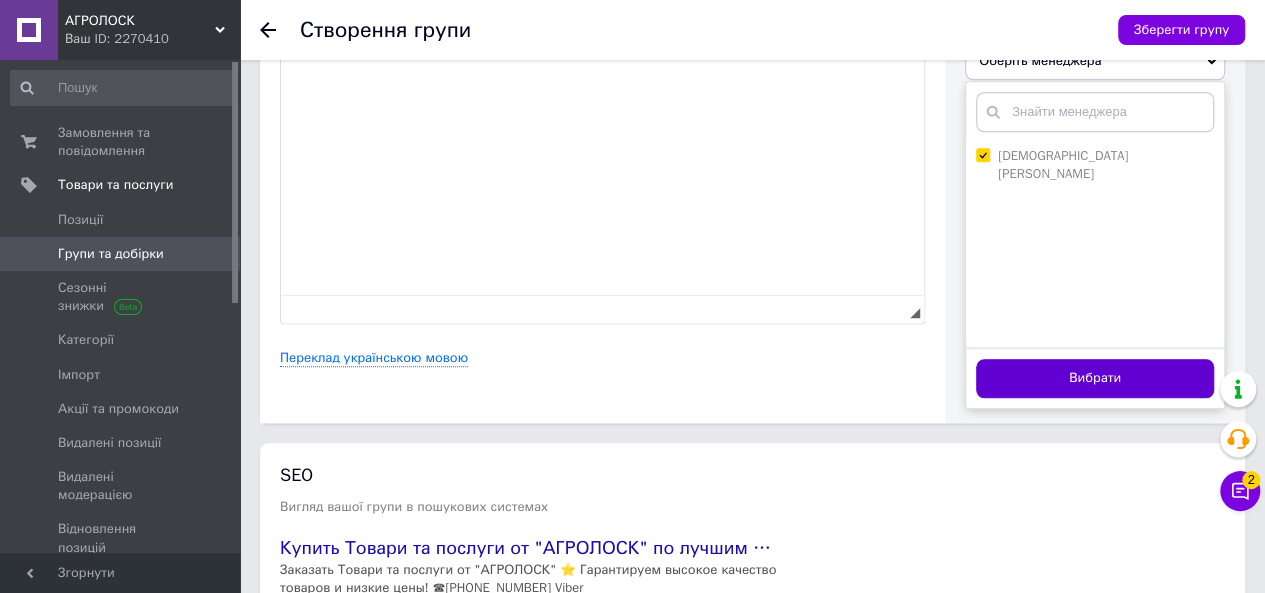 click on "Вибрати" at bounding box center [1095, 378] 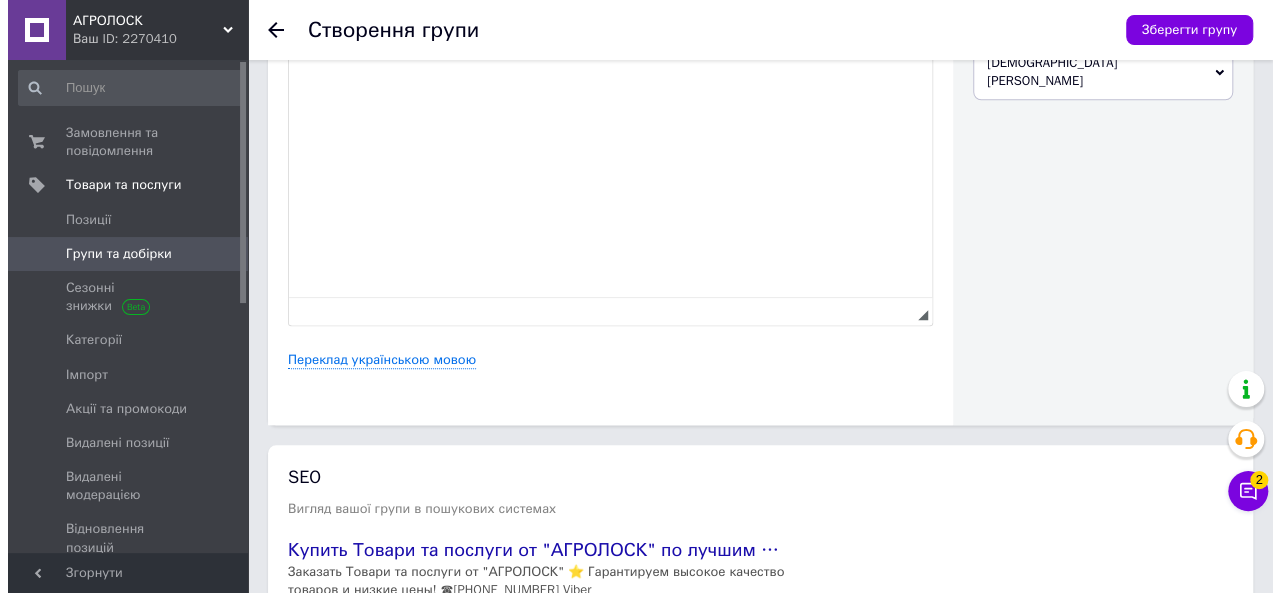 scroll, scrollTop: 800, scrollLeft: 0, axis: vertical 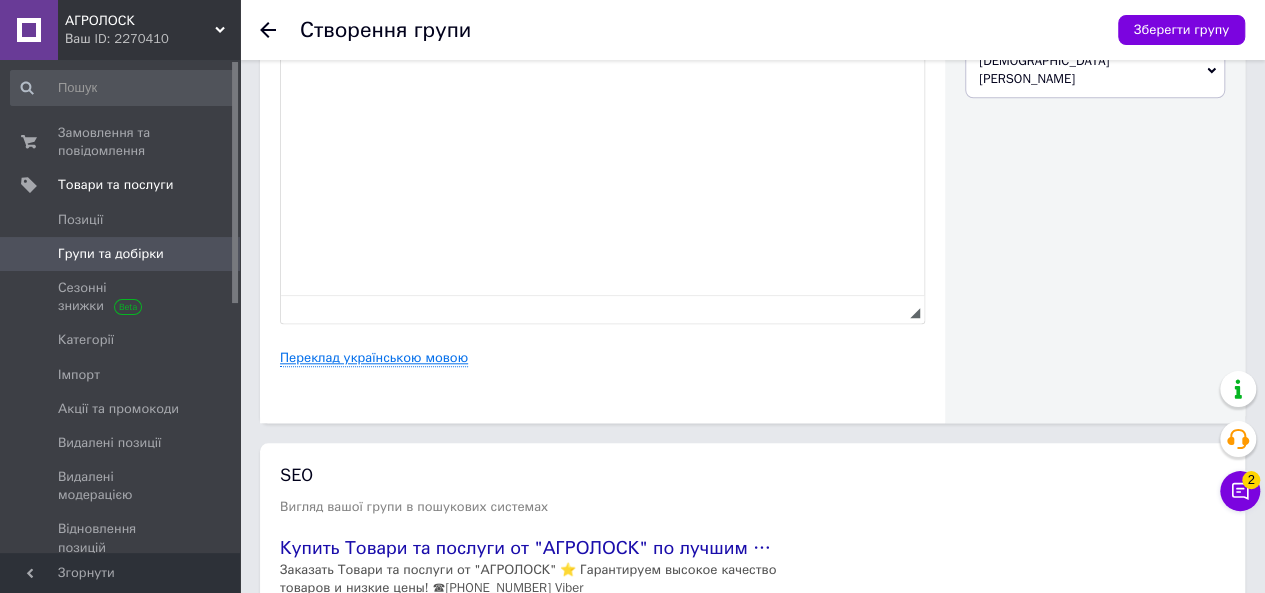 click on "Переклад українською мовою" at bounding box center (374, 358) 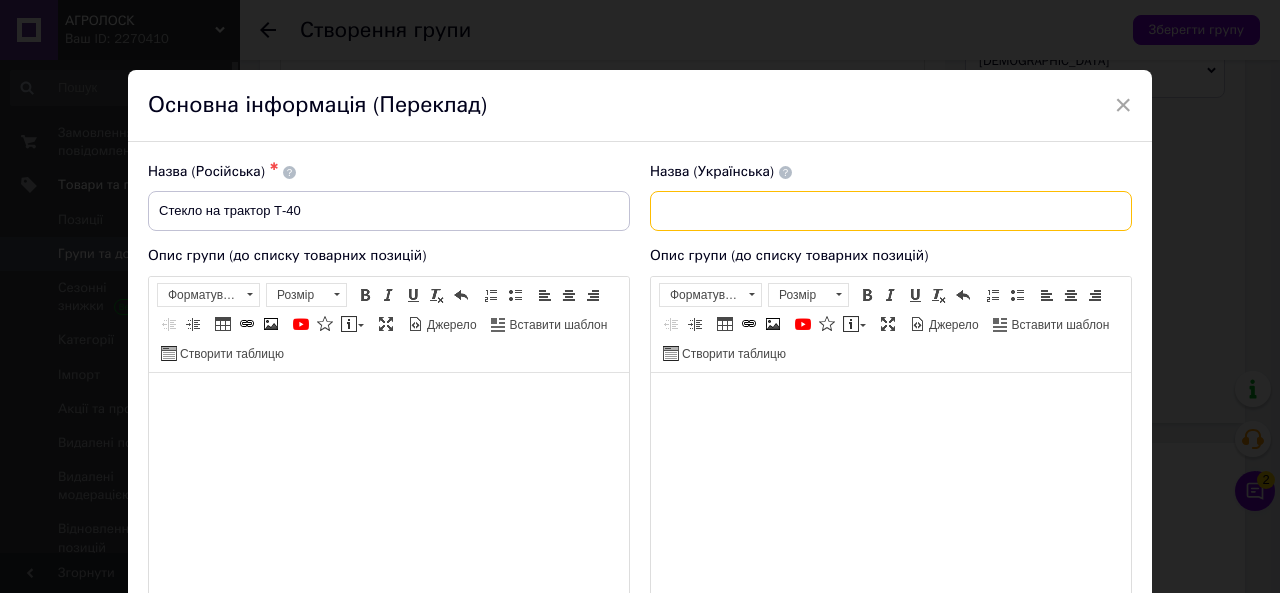 click at bounding box center [891, 211] 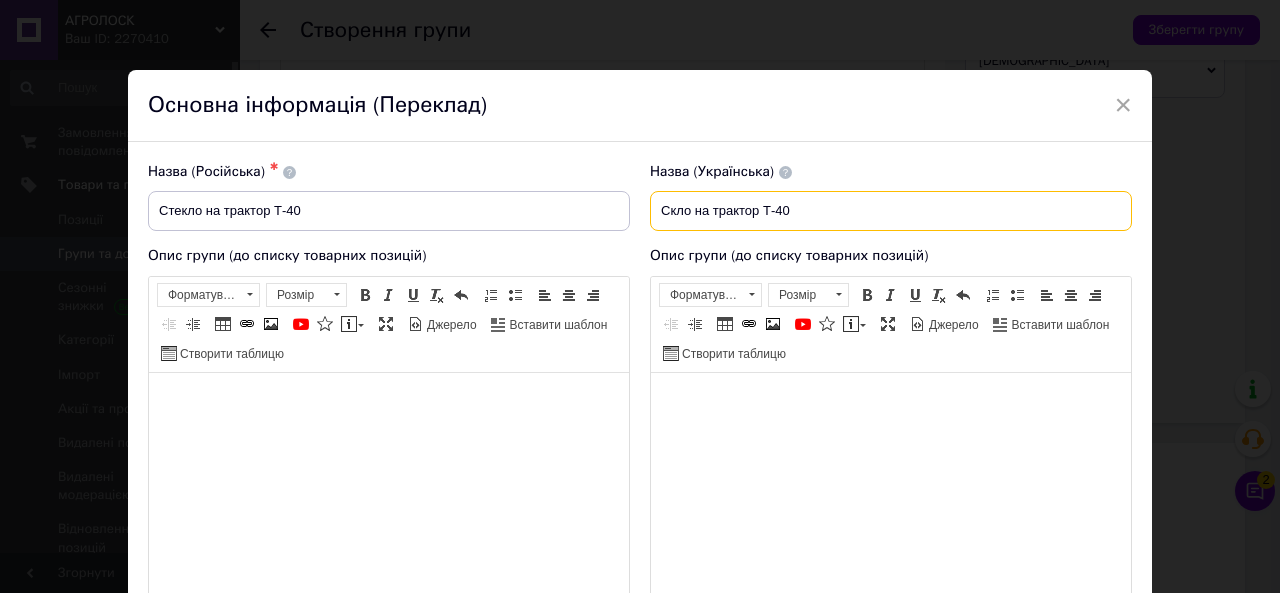 type on "Скло на трактор Т-40" 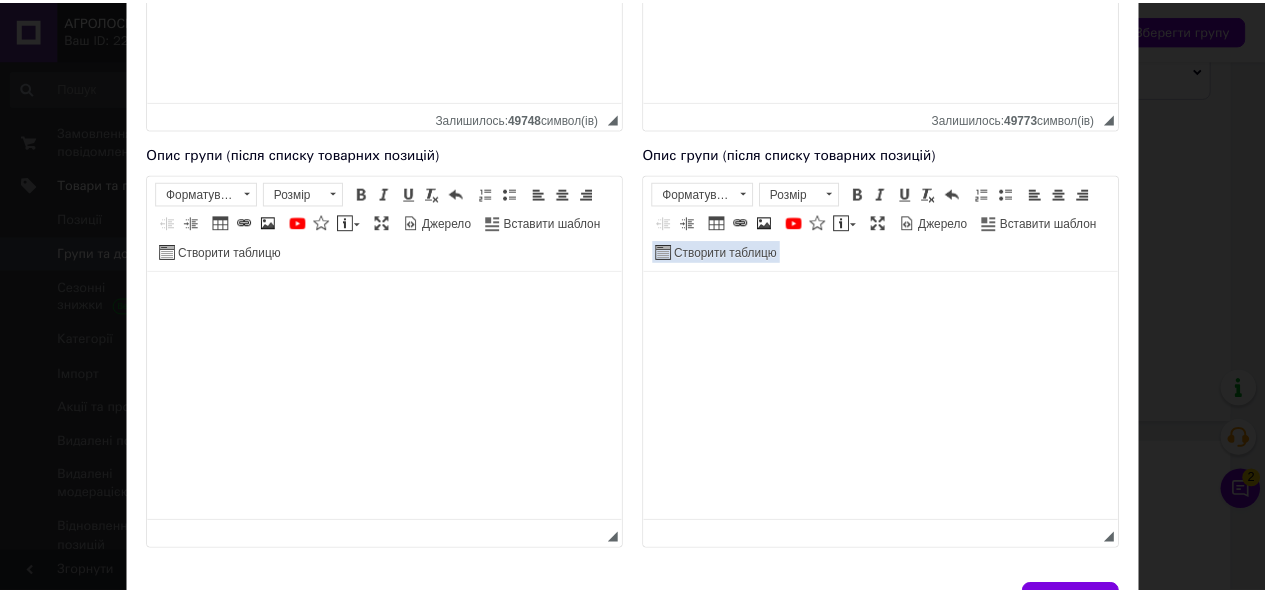 scroll, scrollTop: 636, scrollLeft: 0, axis: vertical 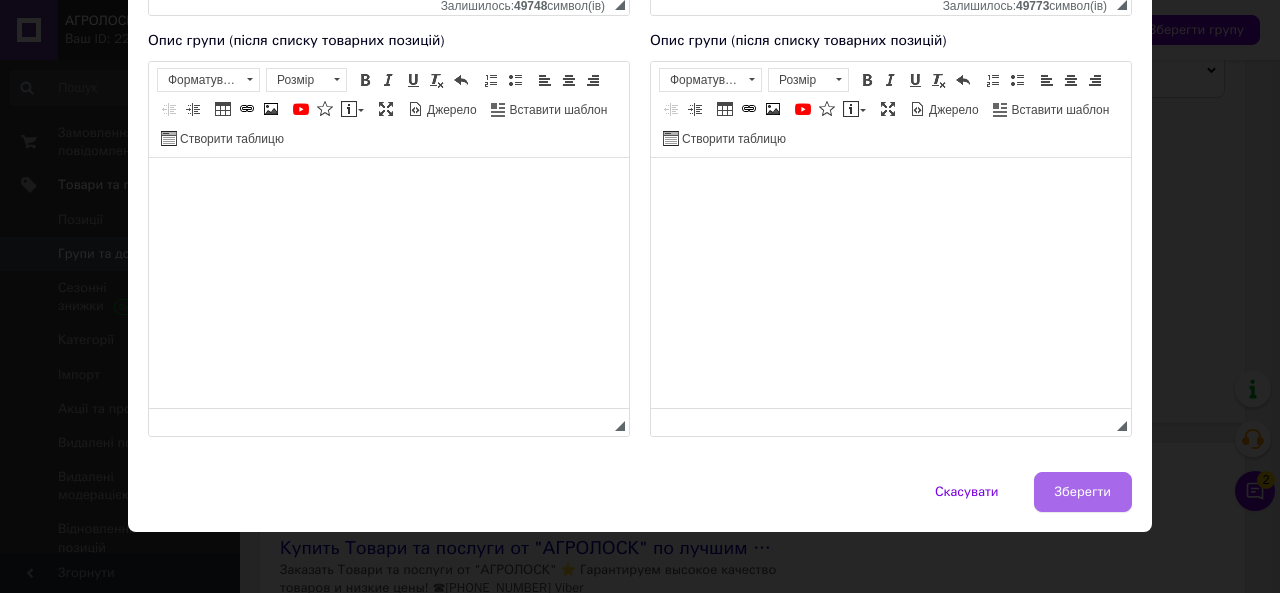 click on "Зберегти" at bounding box center (1083, 492) 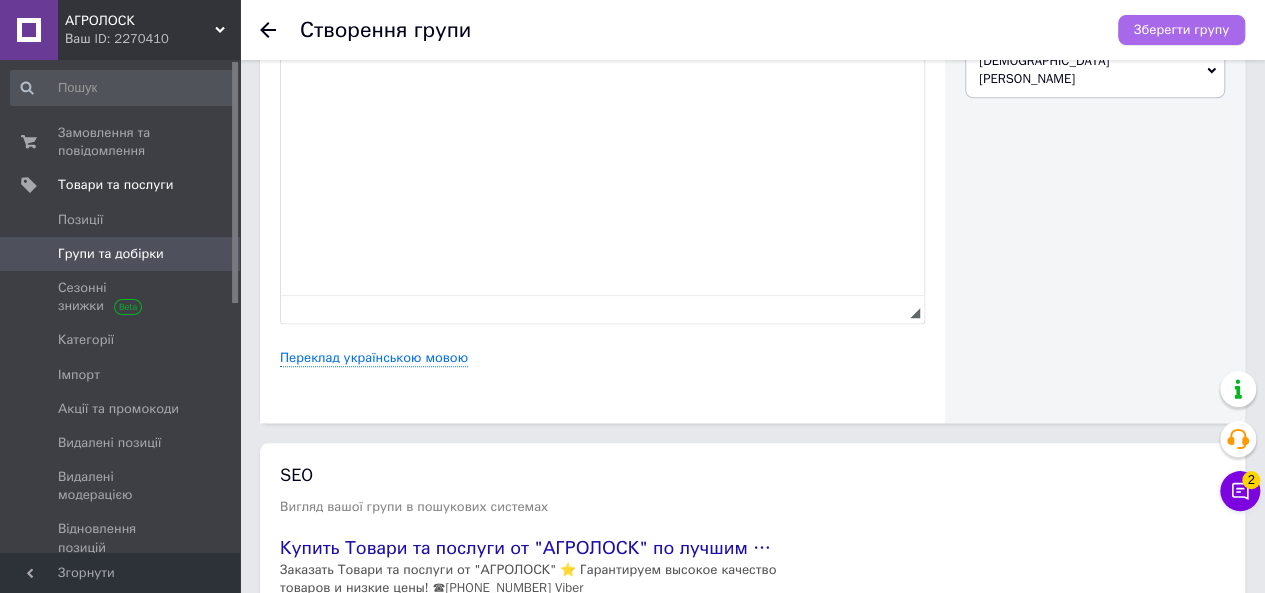 click on "Зберегти групу" at bounding box center [1181, 30] 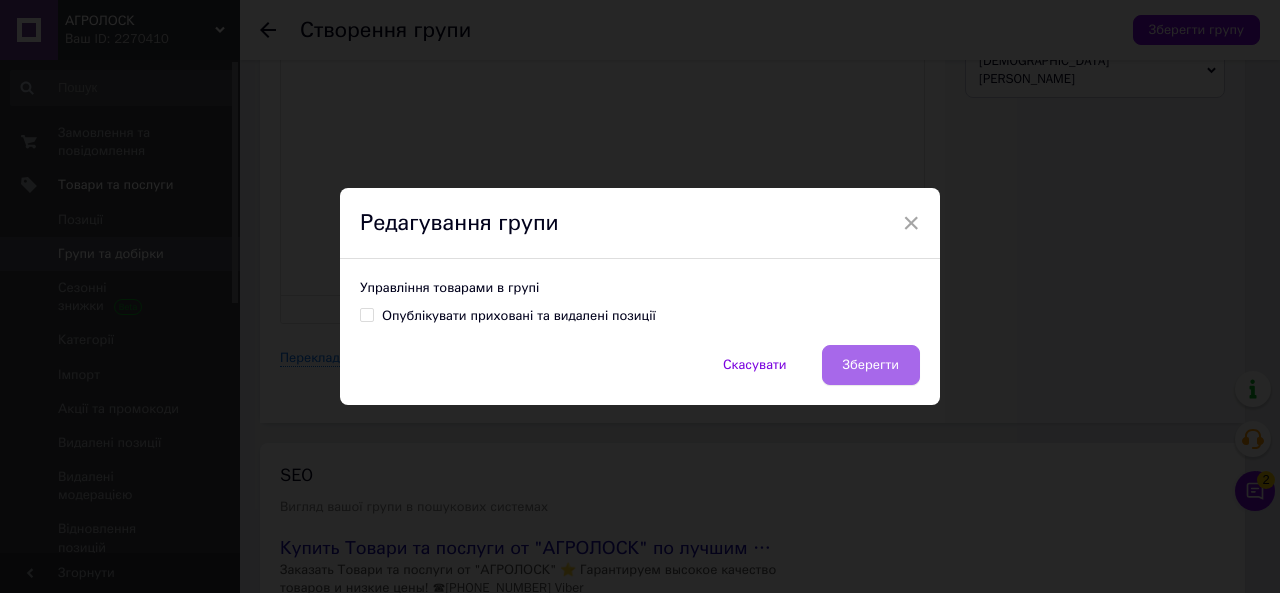 click on "Зберегти" at bounding box center [871, 365] 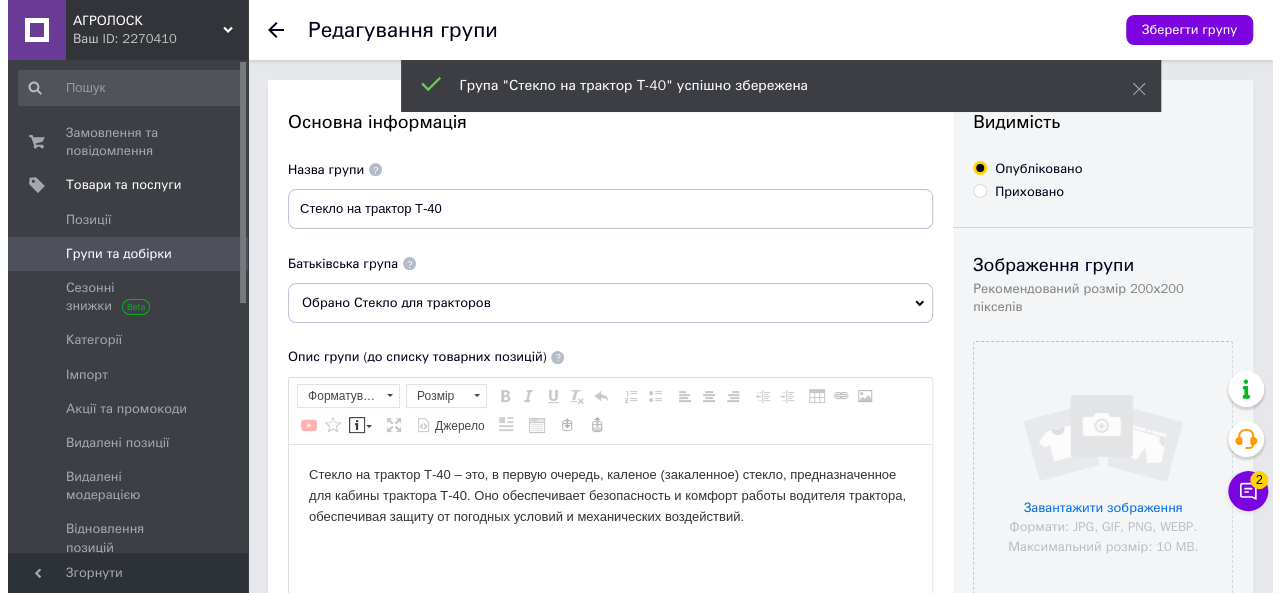scroll, scrollTop: 0, scrollLeft: 0, axis: both 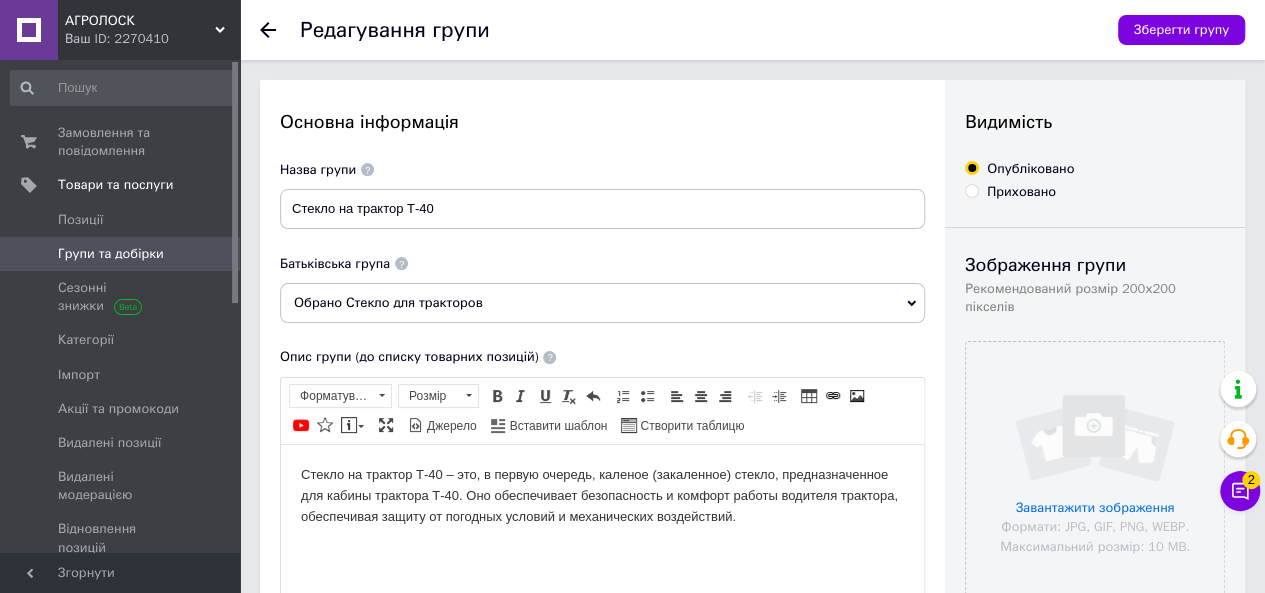 click at bounding box center [212, 254] 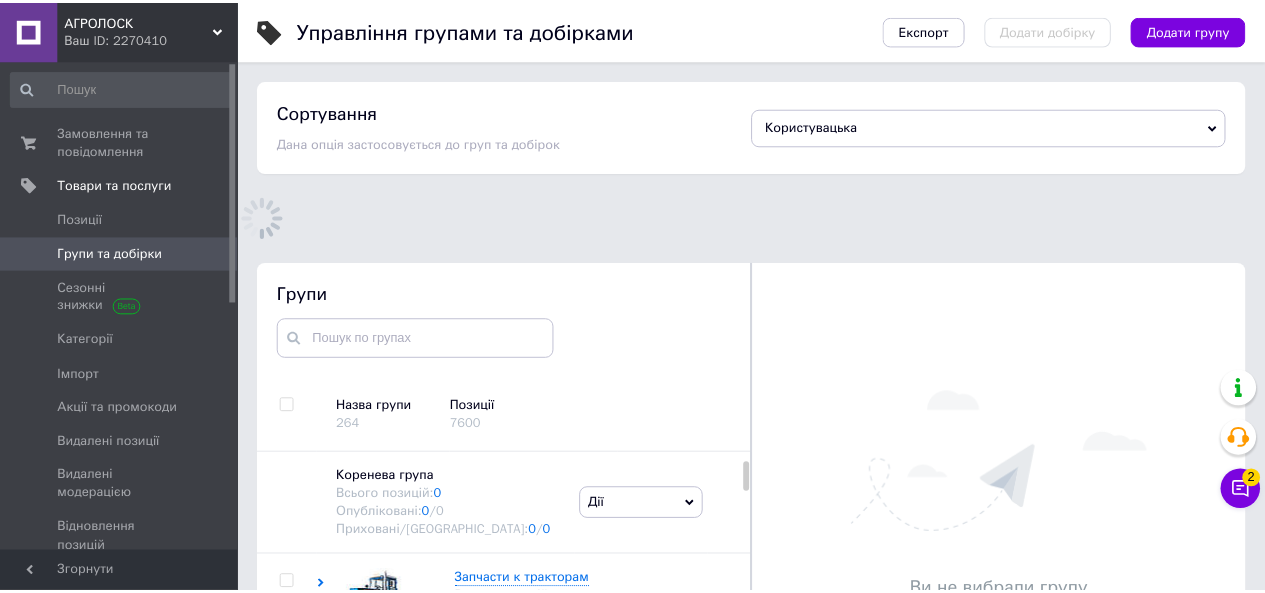 scroll, scrollTop: 154, scrollLeft: 0, axis: vertical 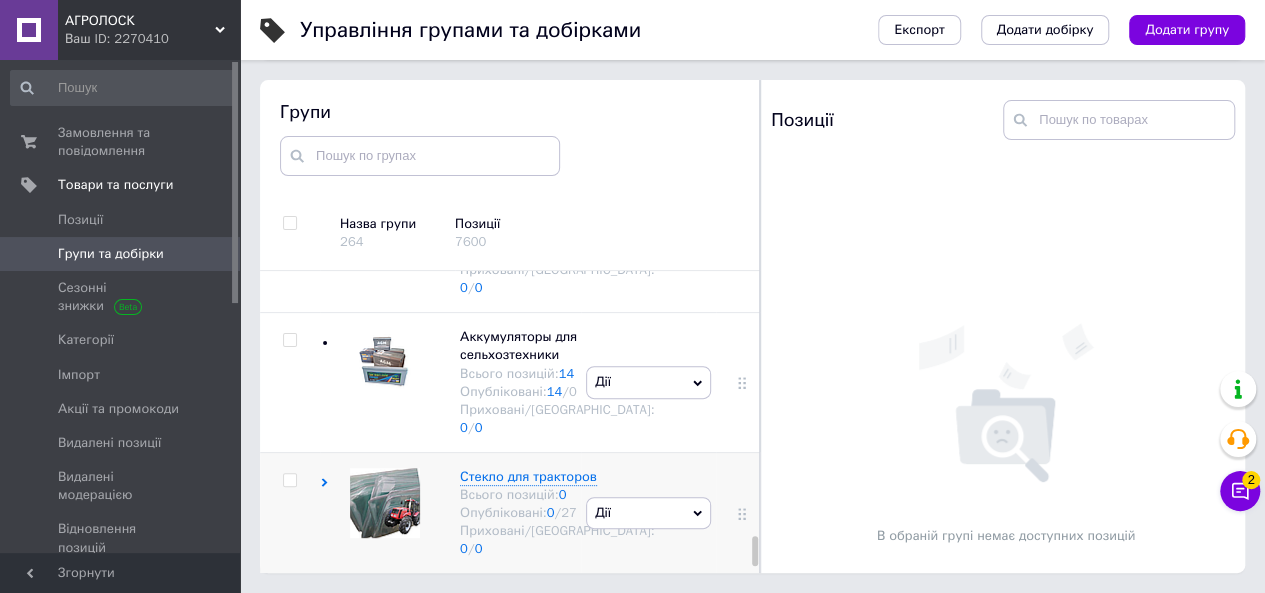 click on "Дії" at bounding box center (648, 513) 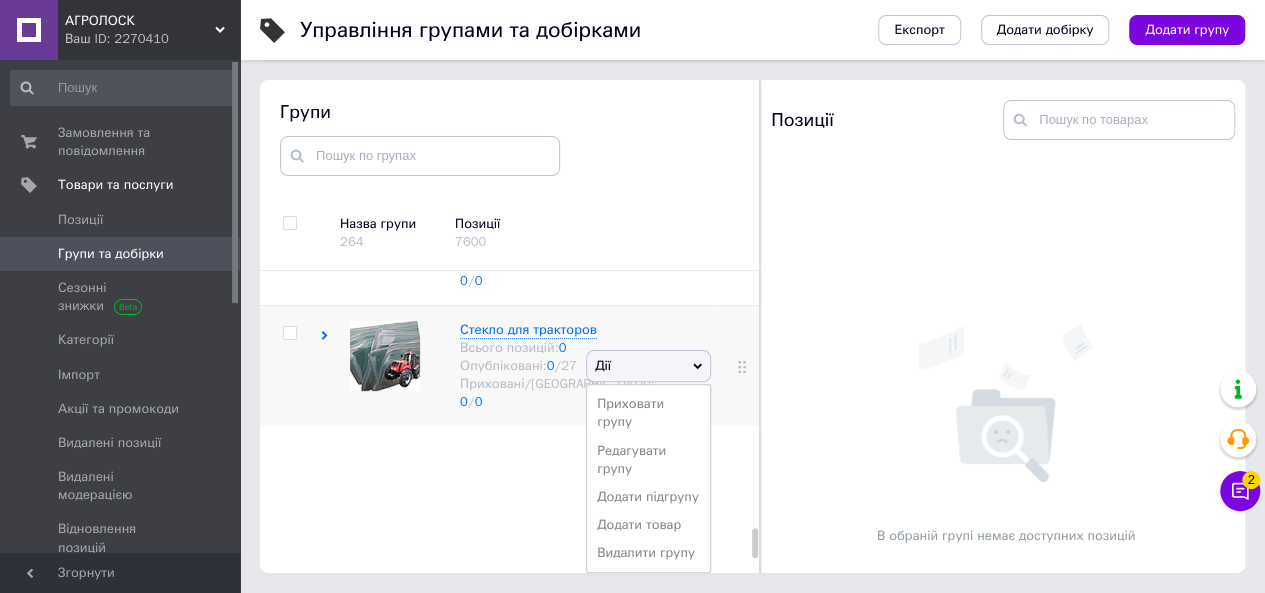 scroll, scrollTop: 2921, scrollLeft: 0, axis: vertical 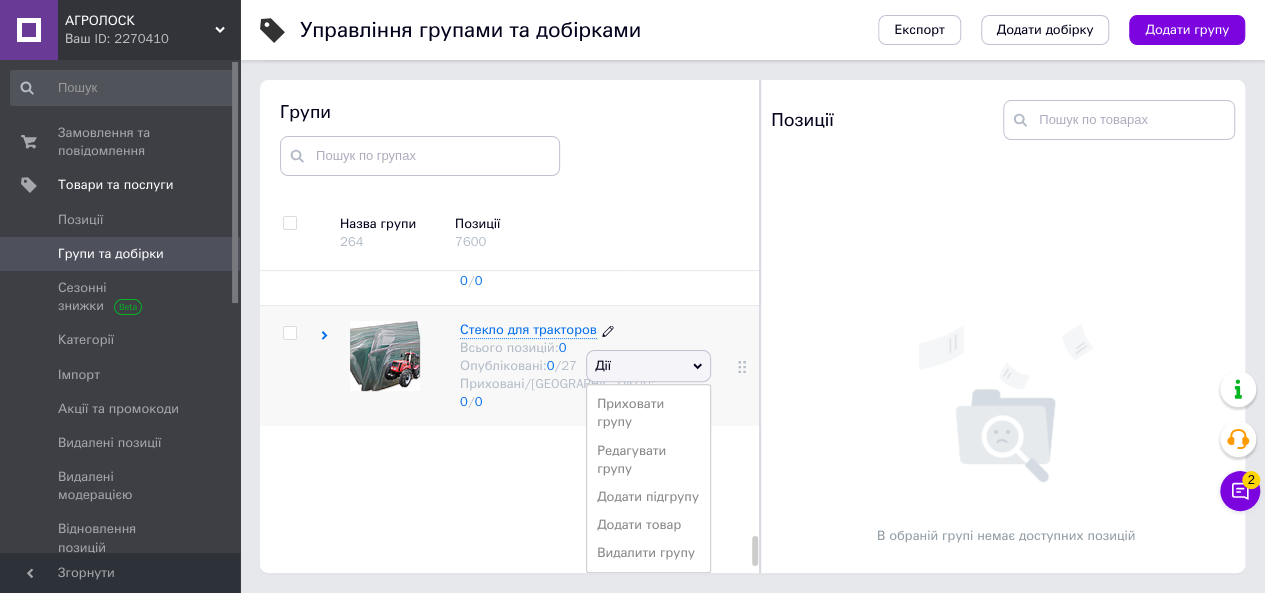 click on "Коренева група Всього позицій:  0 Опубліковані:  0  /  0 Приховані/Видалені:  0  /  0 Дії Додати підгрупу Додати товар Запчасти к тракторам Всього позицій:  0 Опубліковані:  0  /  2443 Приховані/Видалені:  0  /  0 Дії Приховати групу Редагувати групу Додати підгрупу Додати товар Видалити групу Запчасти к Комбайнам, Запчасти к жаткам, Транспортеры, Цепи соединительные мысовые Всього позицій:  0 Опубліковані:  0  /  1870 Приховані/Видалені:  0  /  0 Дії Приховати групу Редагувати групу Додати підгрупу Додати товар Видалити групу Всього позицій:  0 Опубліковані:  0  /  756 0  /  0 0 0" at bounding box center [513, -745] 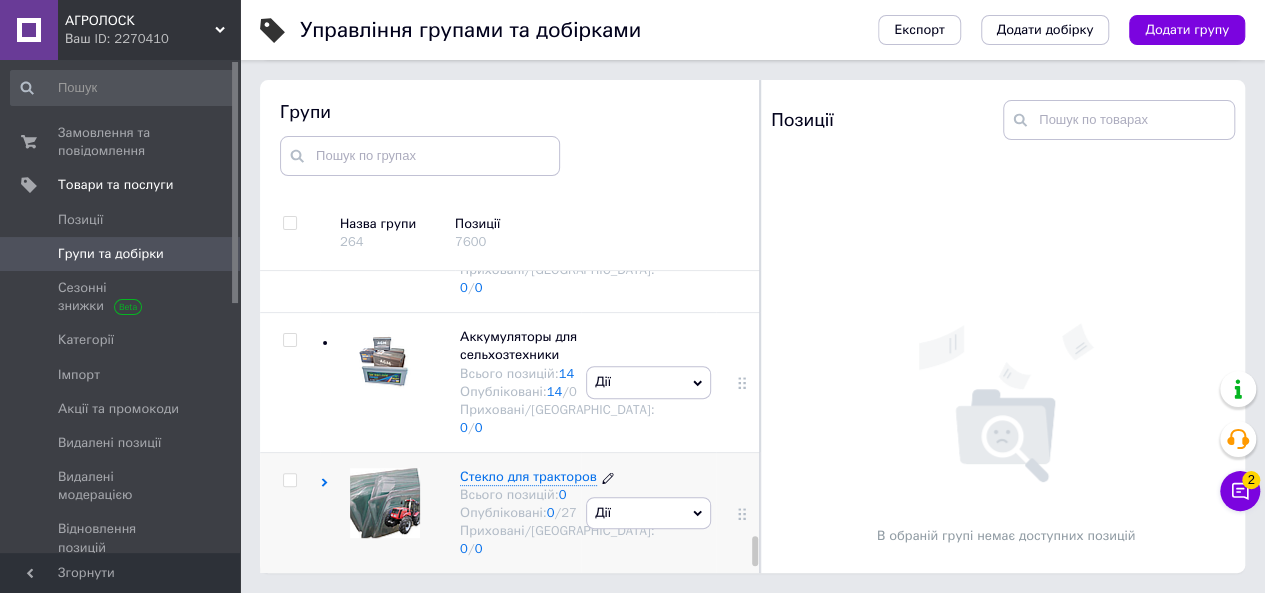 scroll, scrollTop: 2836, scrollLeft: 0, axis: vertical 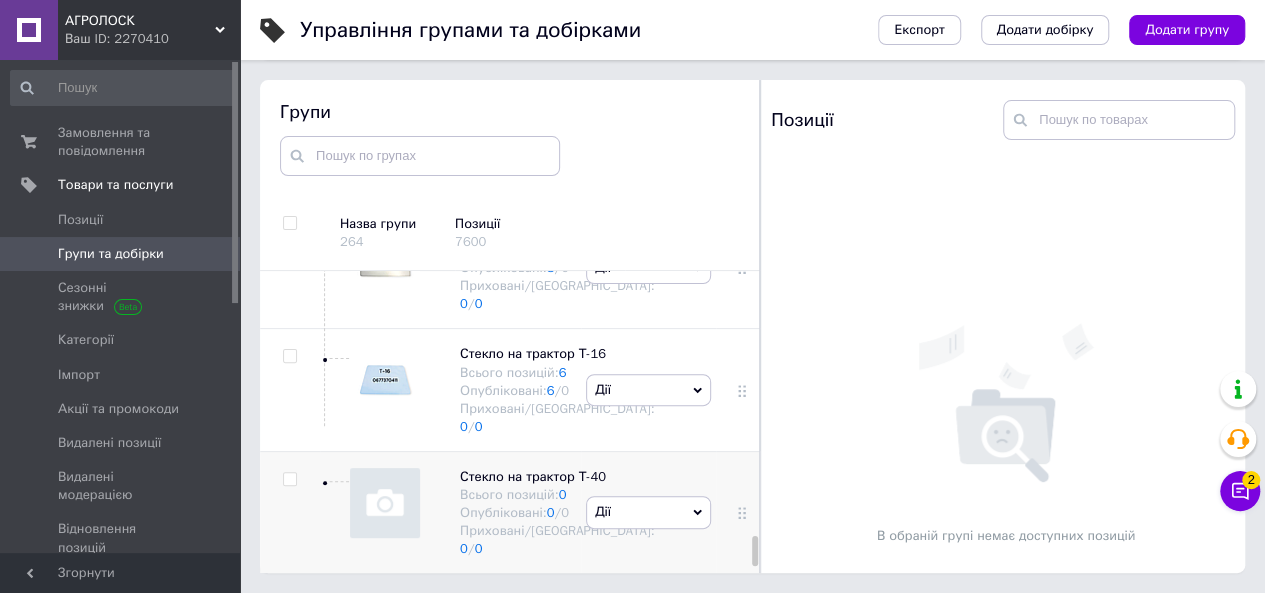 click on "Дії" at bounding box center [648, 512] 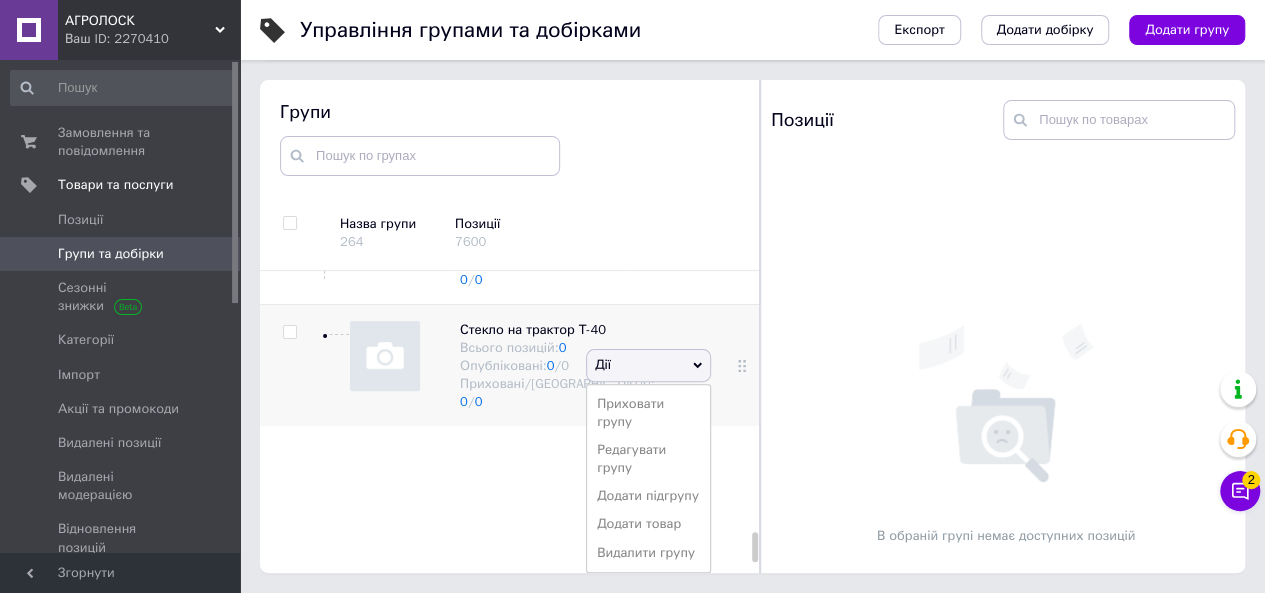 scroll, scrollTop: 3803, scrollLeft: 0, axis: vertical 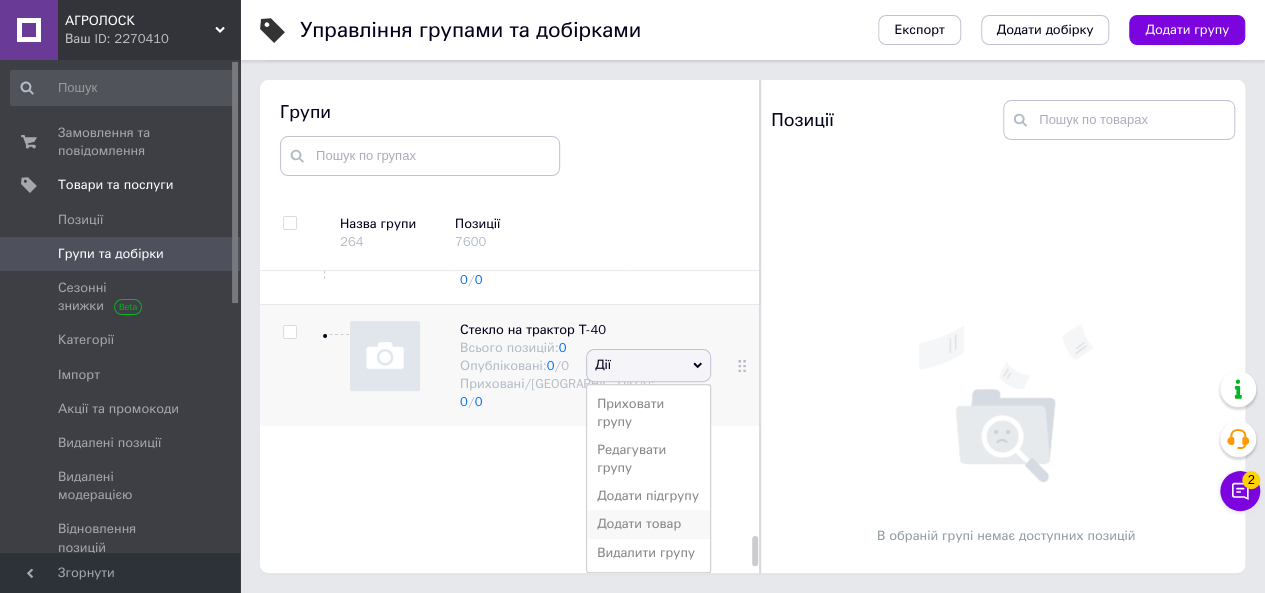 click on "Додати товар" at bounding box center (648, 524) 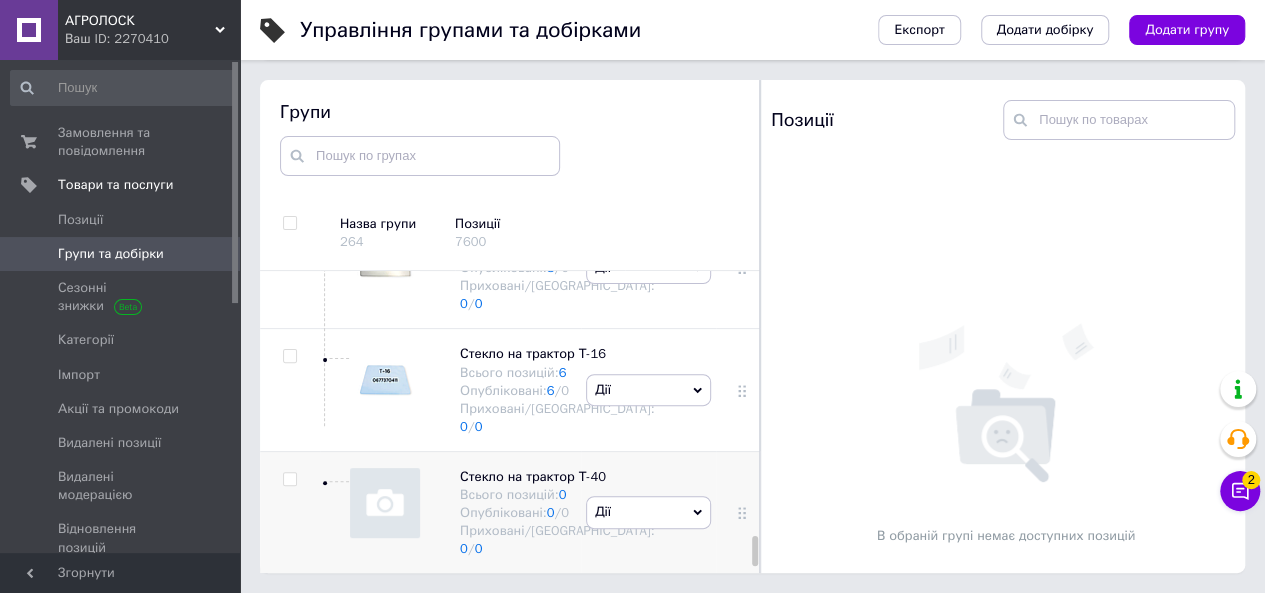 scroll, scrollTop: 3719, scrollLeft: 0, axis: vertical 